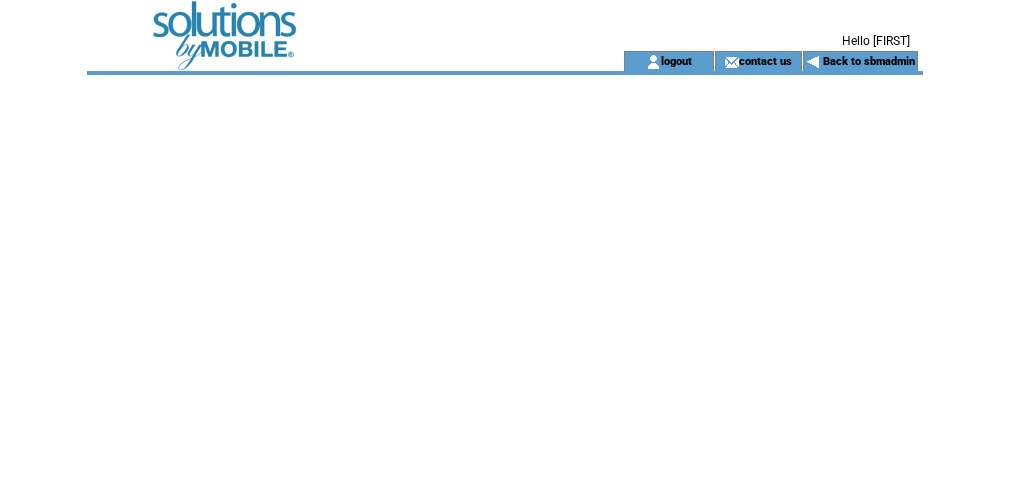 scroll, scrollTop: 0, scrollLeft: 0, axis: both 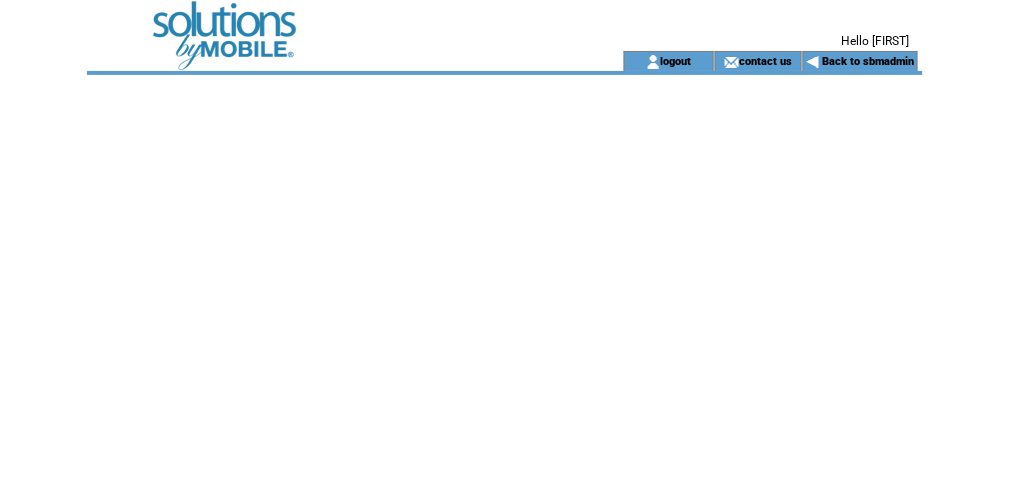 click at bounding box center (327, 25) 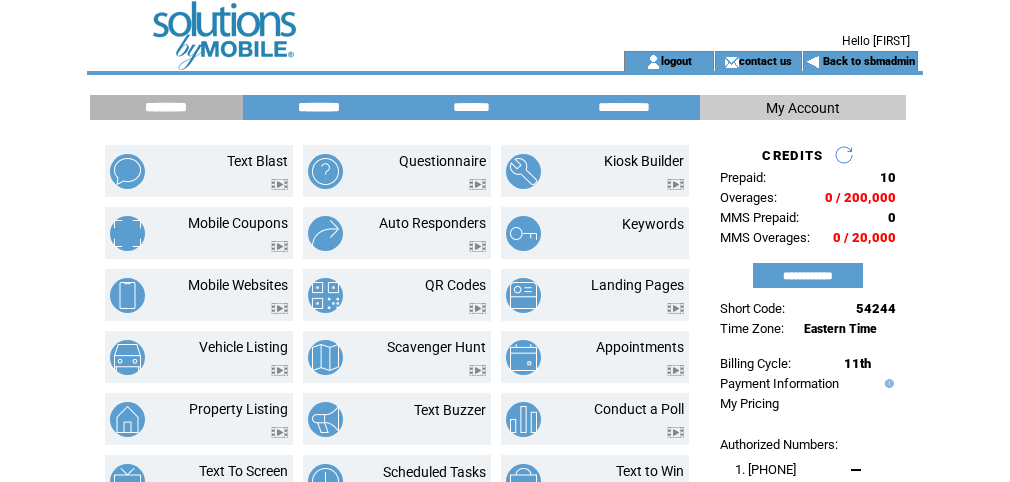 scroll, scrollTop: 0, scrollLeft: 0, axis: both 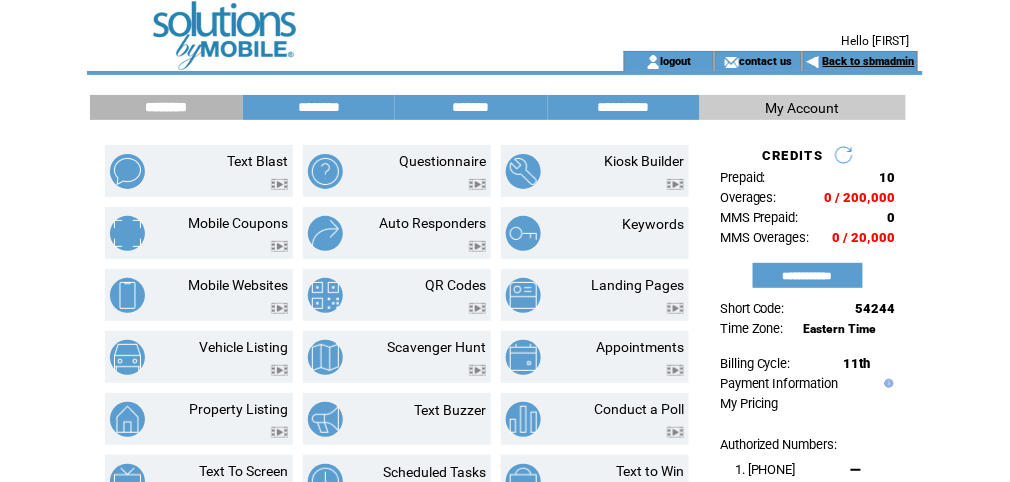 click on "Back to sbmadmin" at bounding box center (869, 61) 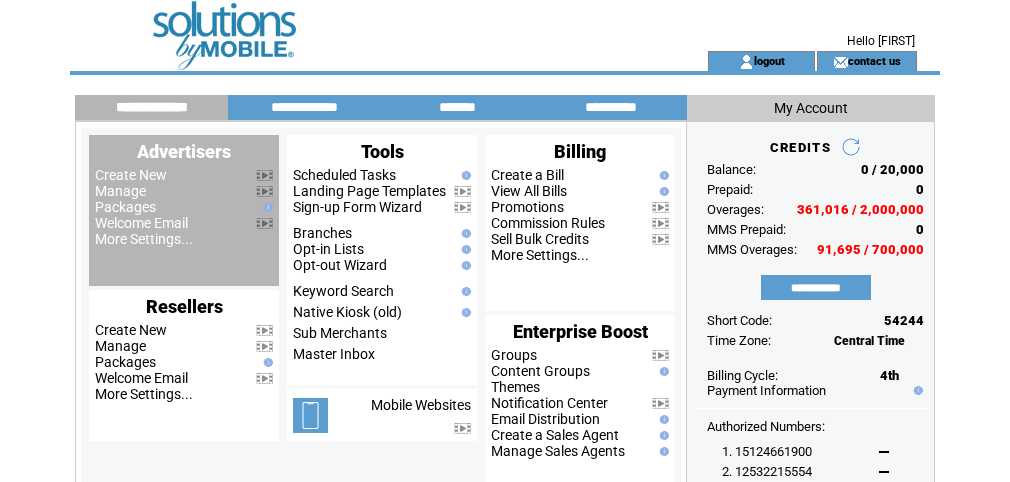 scroll, scrollTop: 0, scrollLeft: 0, axis: both 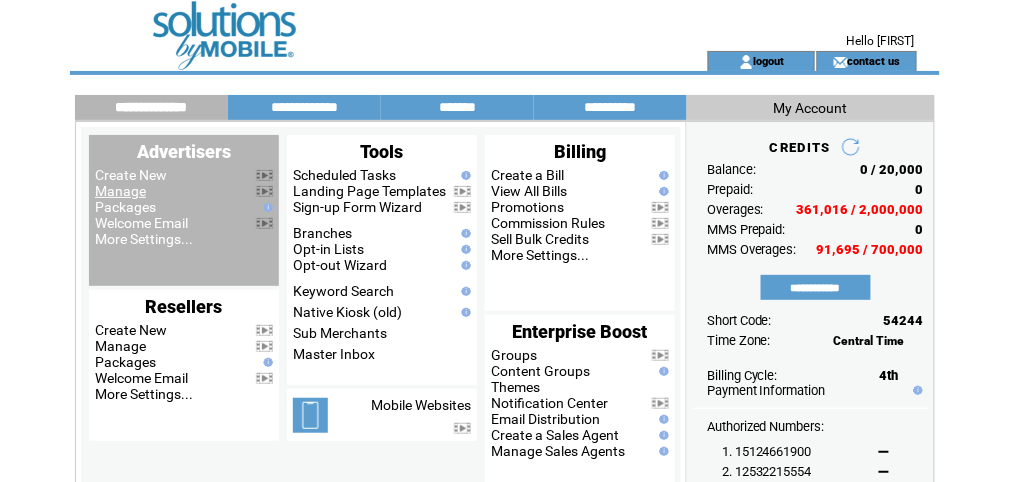 click on "Manage" at bounding box center [120, 191] 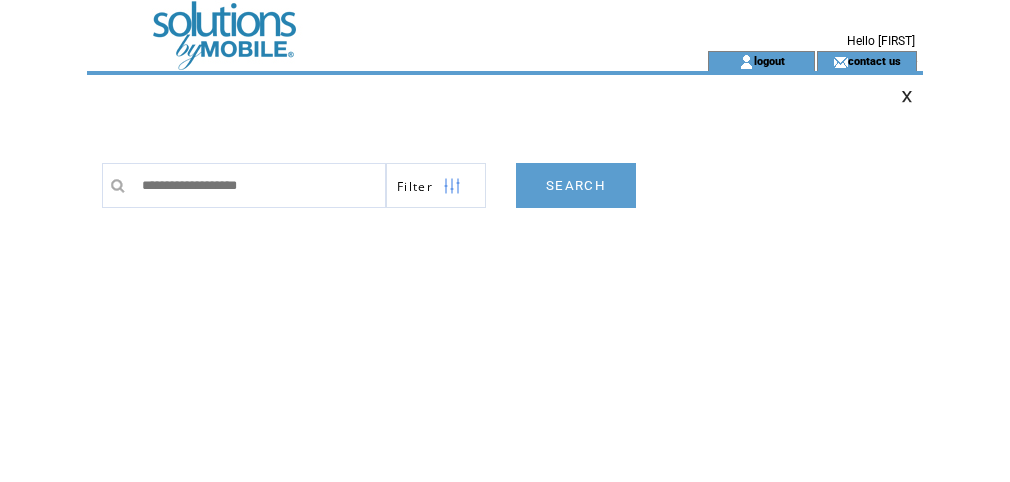 scroll, scrollTop: 0, scrollLeft: 0, axis: both 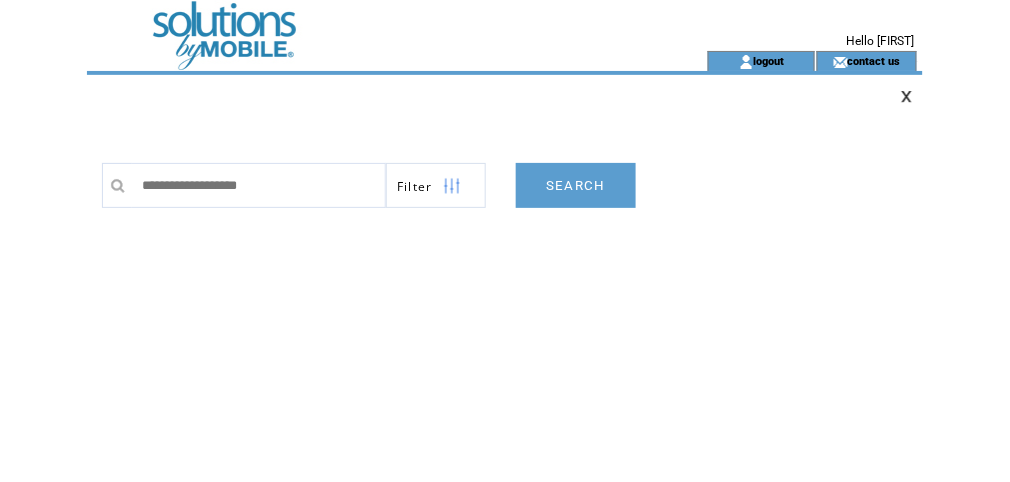 type on "*" 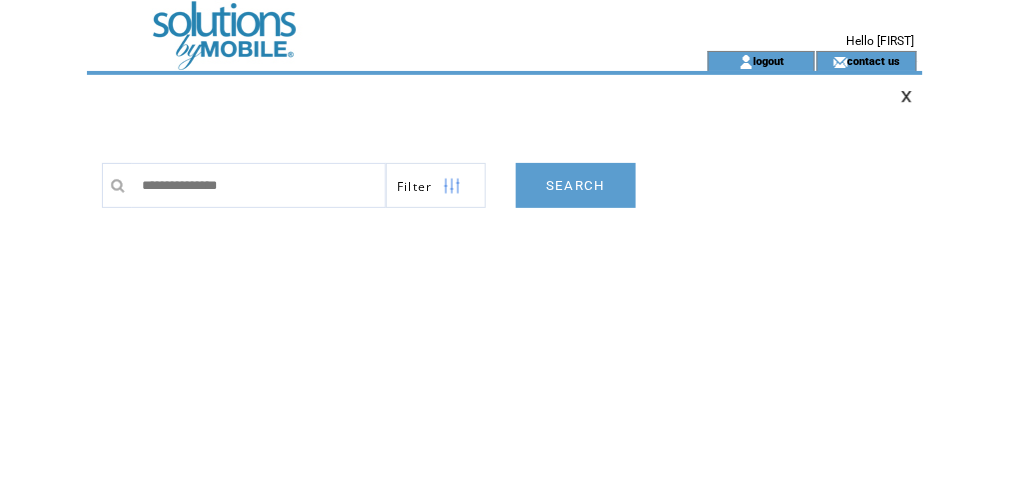 type on "**********" 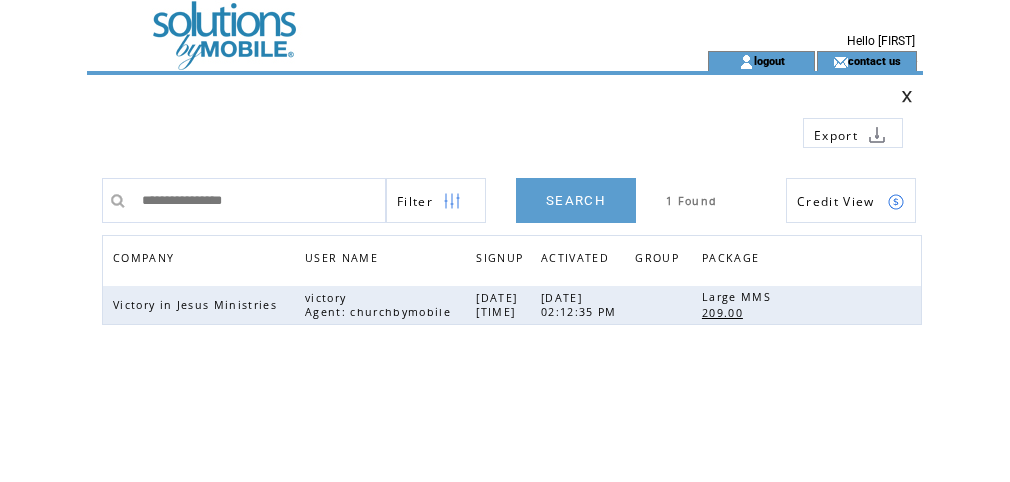 scroll, scrollTop: 0, scrollLeft: 0, axis: both 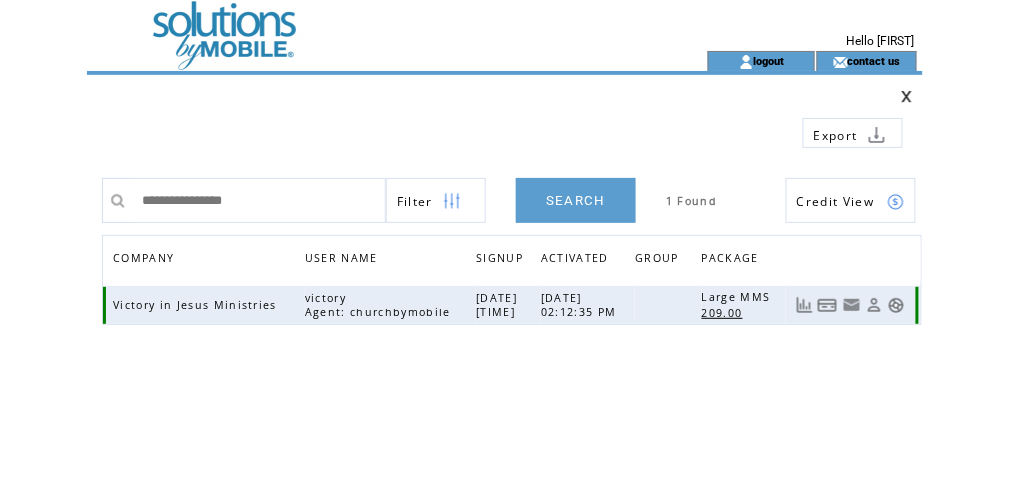 click at bounding box center [896, 305] 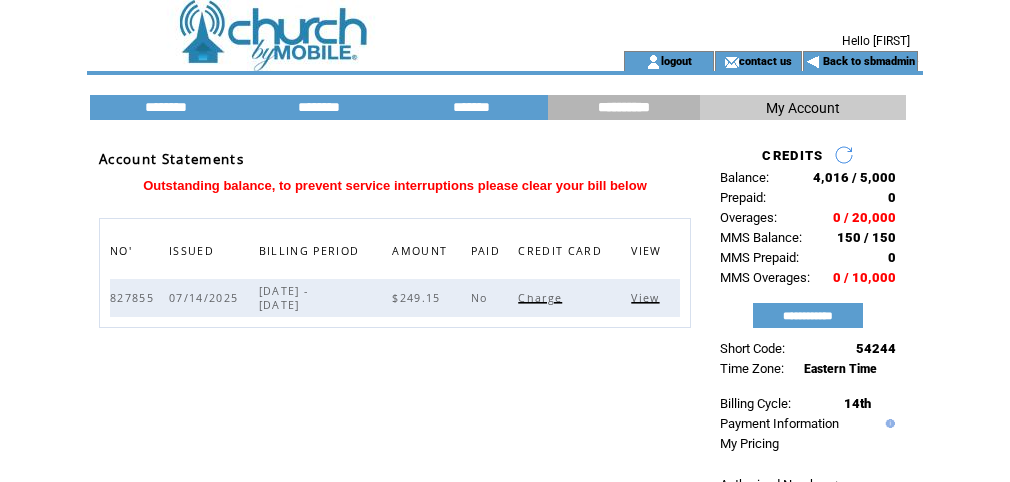 scroll, scrollTop: 0, scrollLeft: 0, axis: both 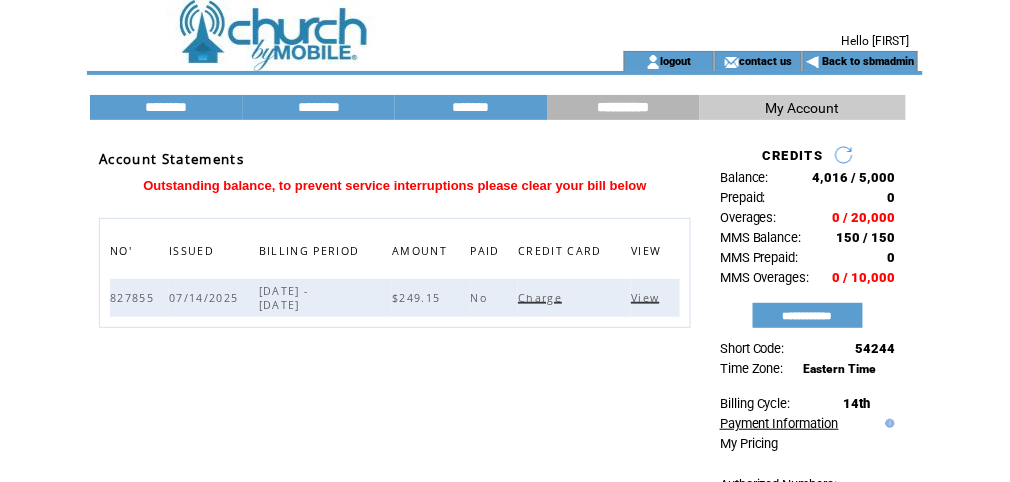 click on "Payment Information" at bounding box center (779, 423) 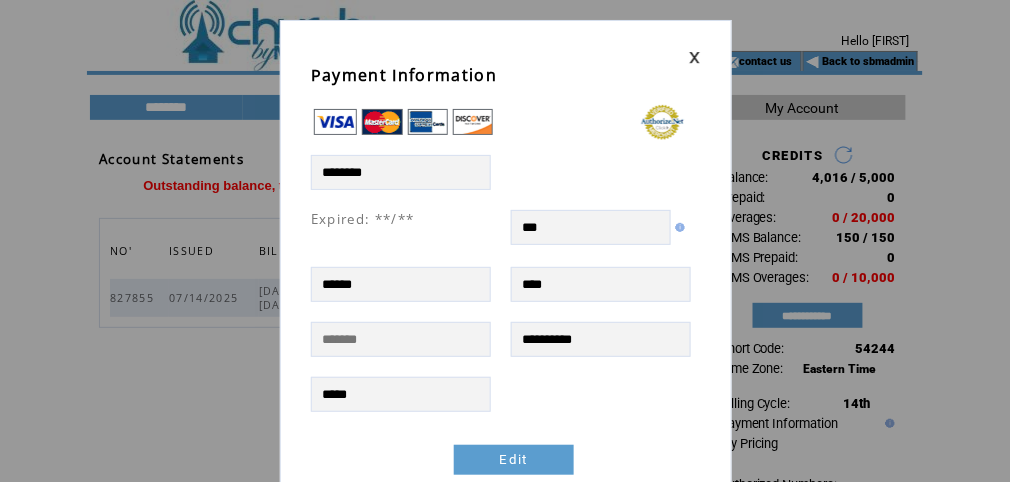 scroll, scrollTop: 0, scrollLeft: 0, axis: both 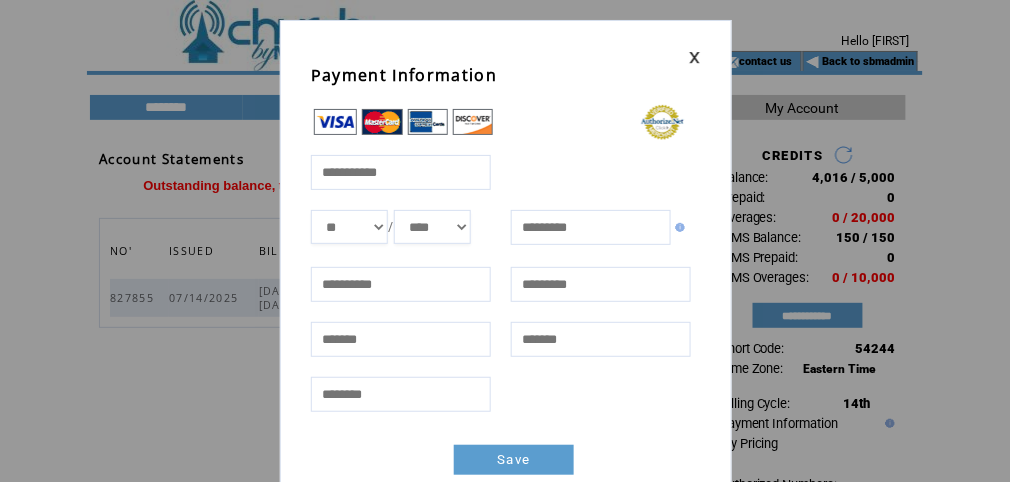 click at bounding box center (400, 171) 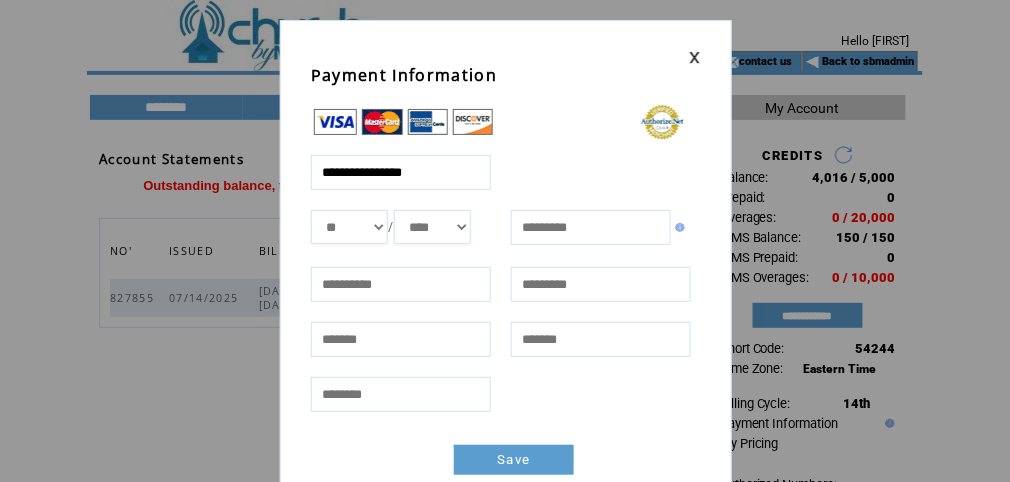 type on "**********" 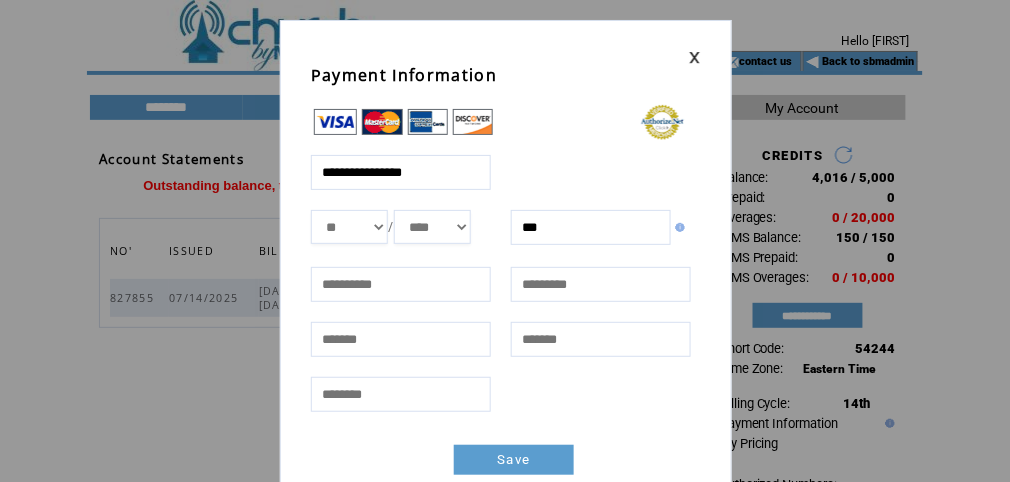 type on "***" 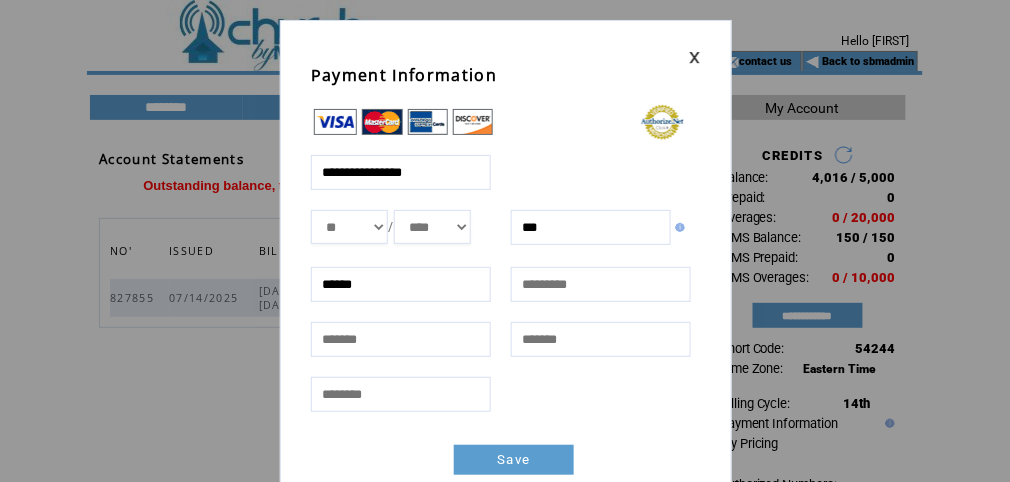 type on "******" 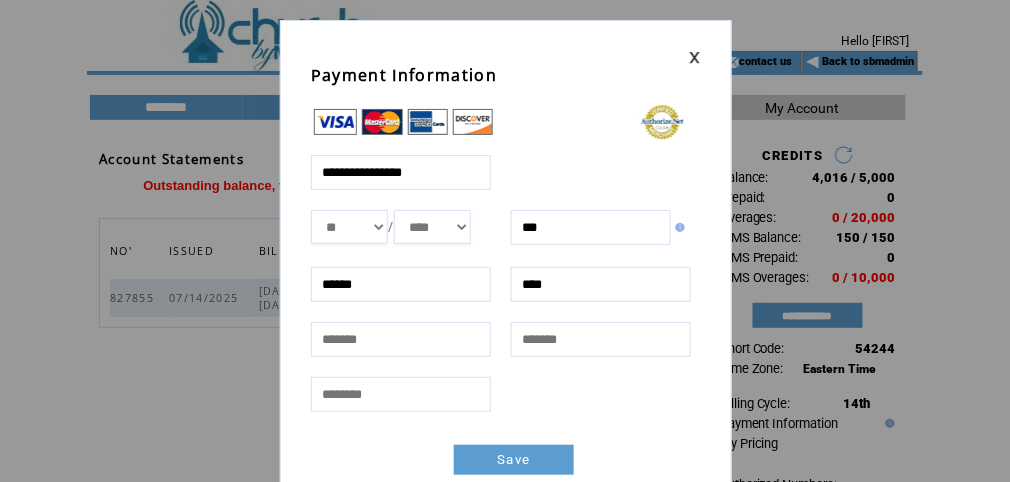 type on "****" 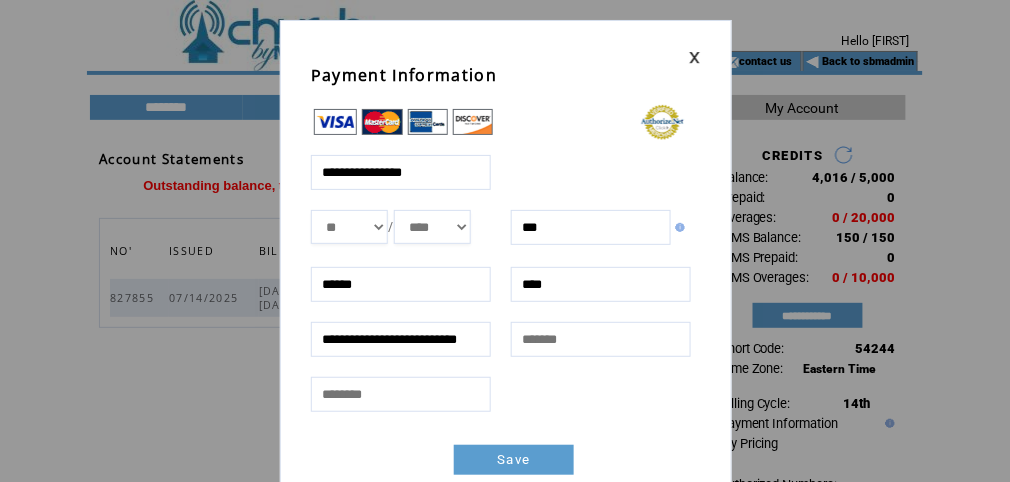 scroll, scrollTop: 0, scrollLeft: 24, axis: horizontal 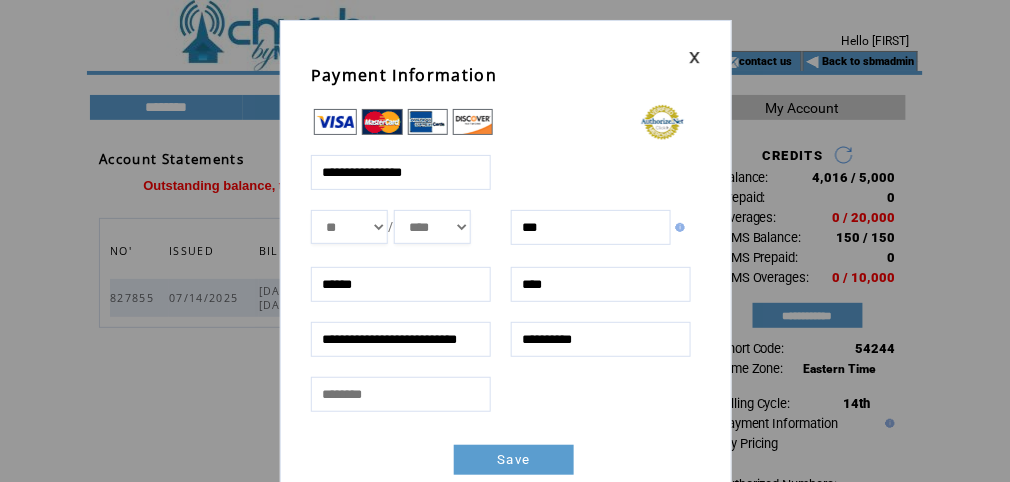 type on "**********" 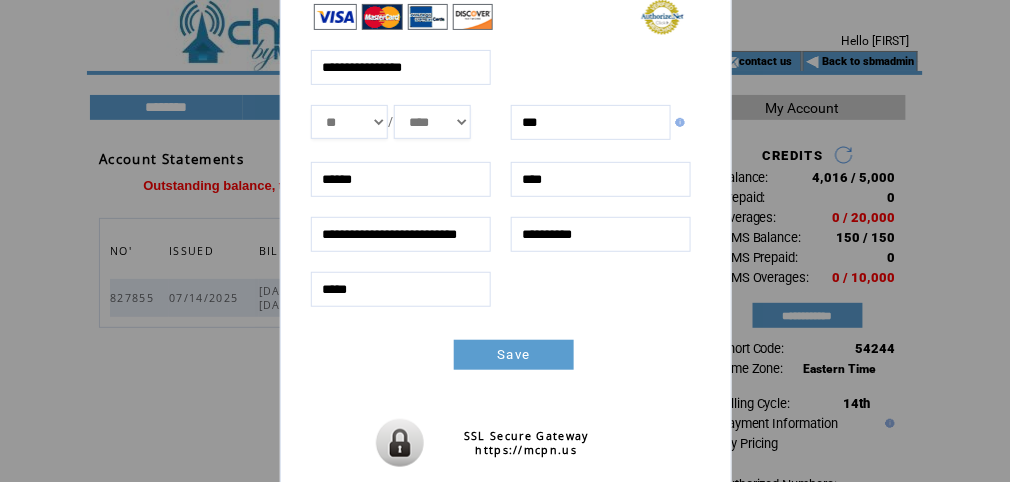 scroll, scrollTop: 109, scrollLeft: 0, axis: vertical 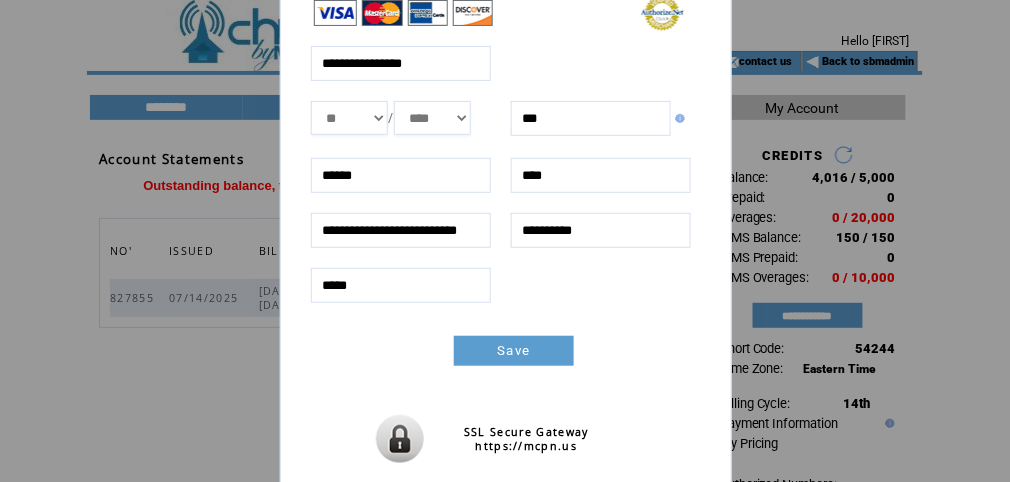type on "*****" 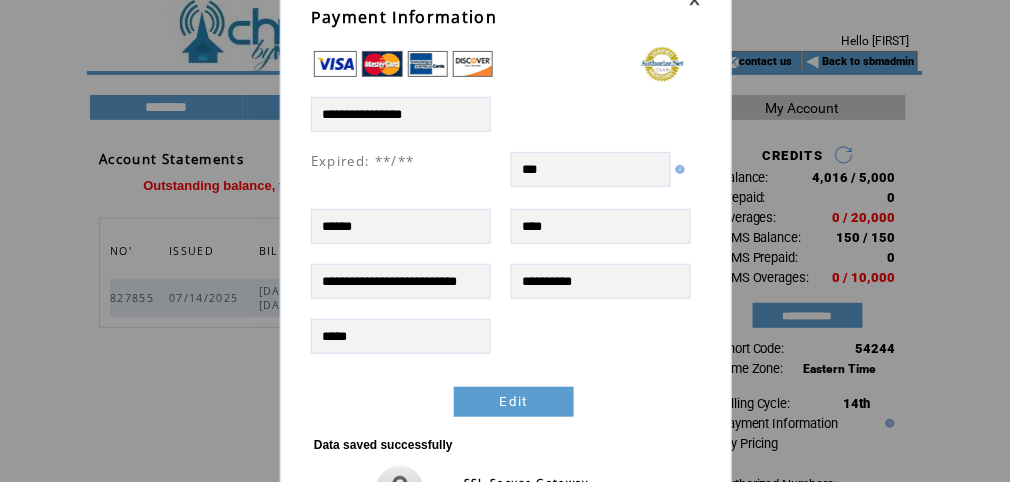 scroll, scrollTop: 0, scrollLeft: 0, axis: both 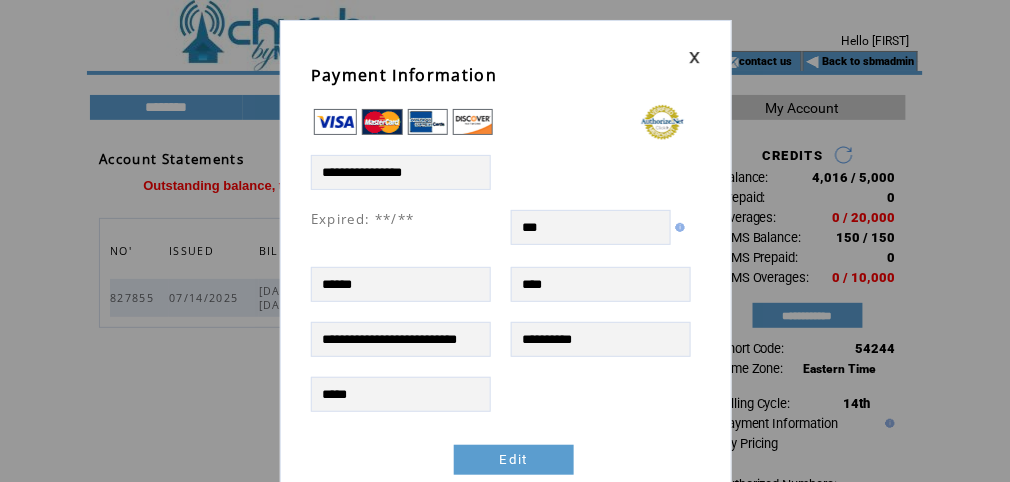 click at bounding box center (506, 289) 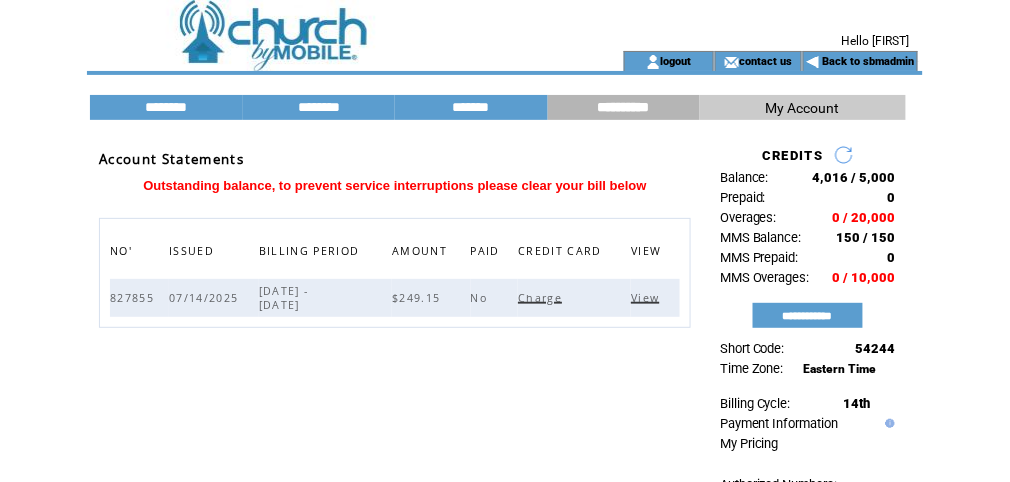 scroll, scrollTop: 0, scrollLeft: 0, axis: both 